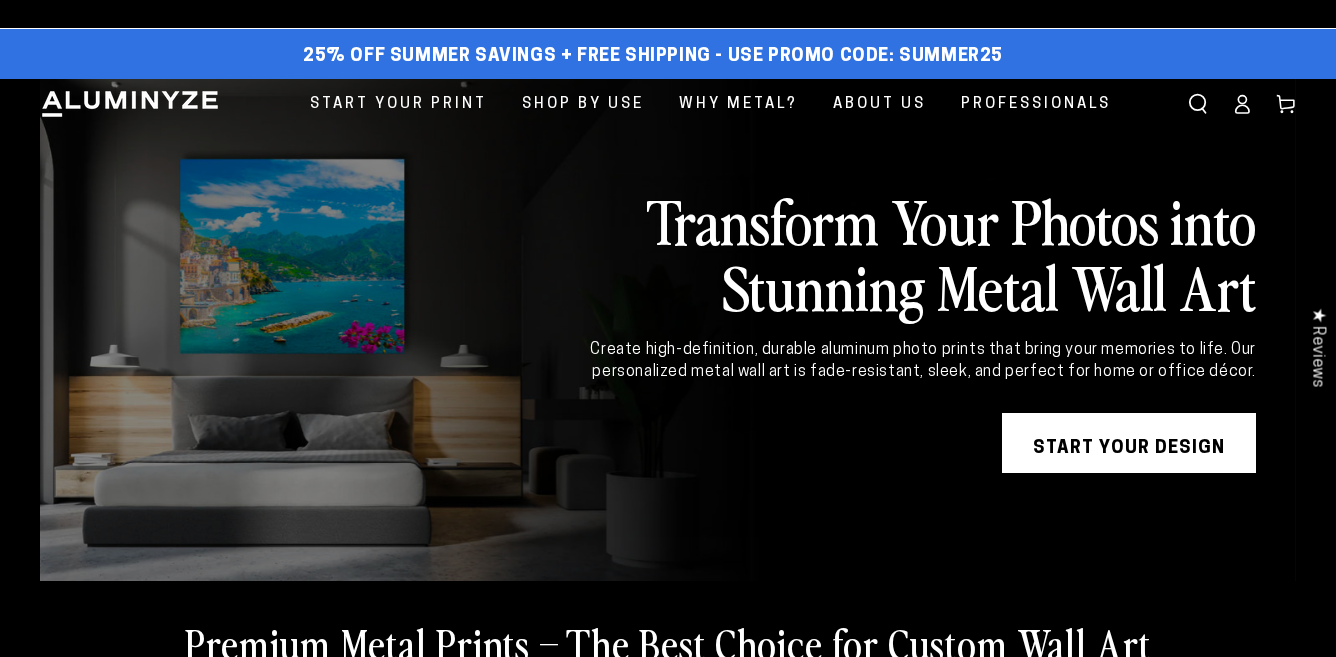 scroll, scrollTop: 0, scrollLeft: 0, axis: both 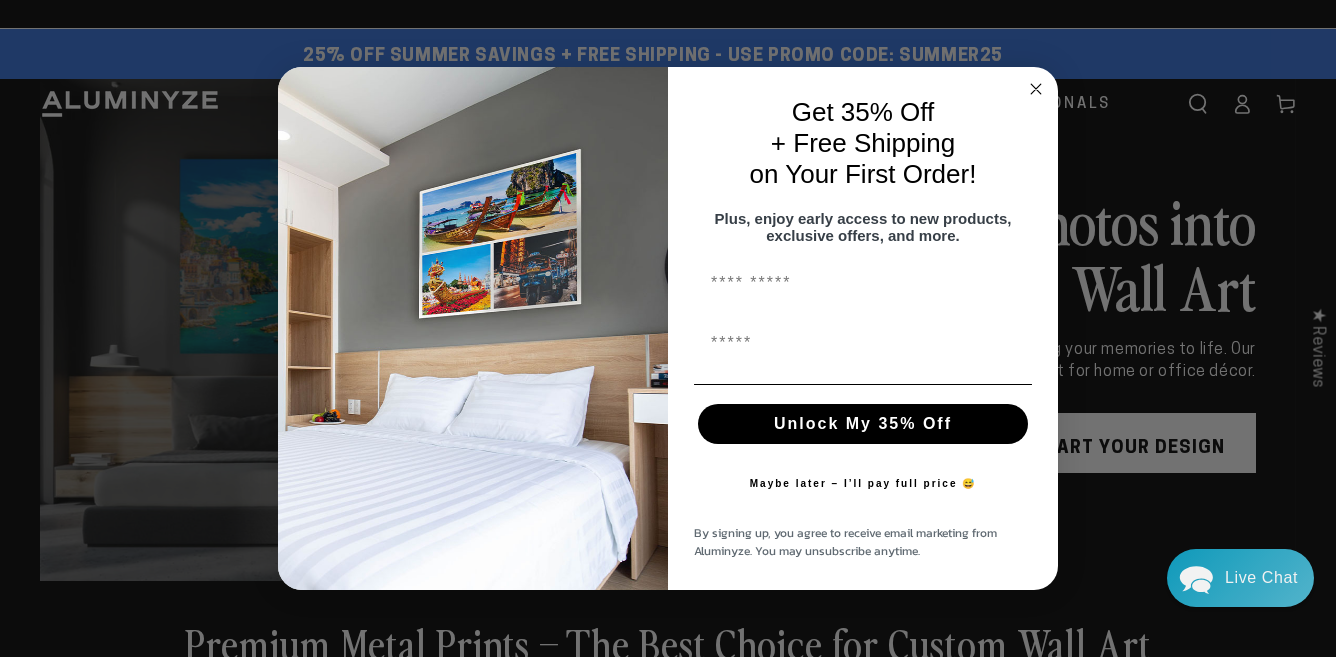 click 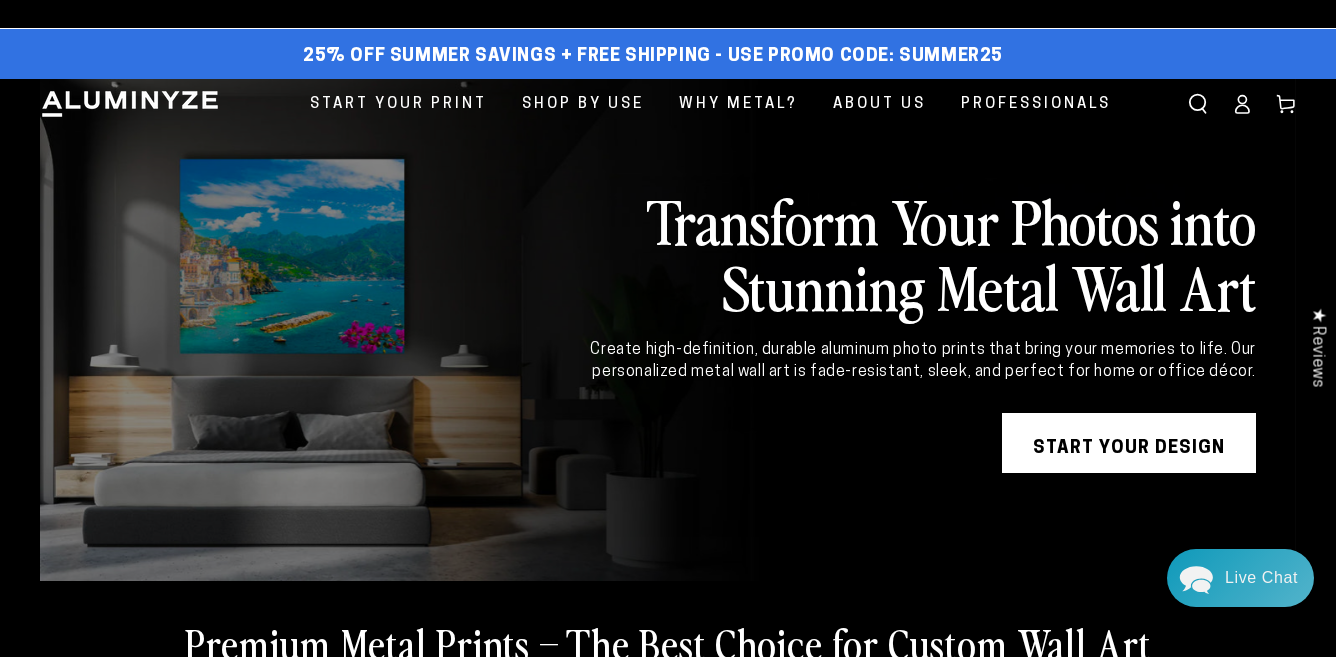 click 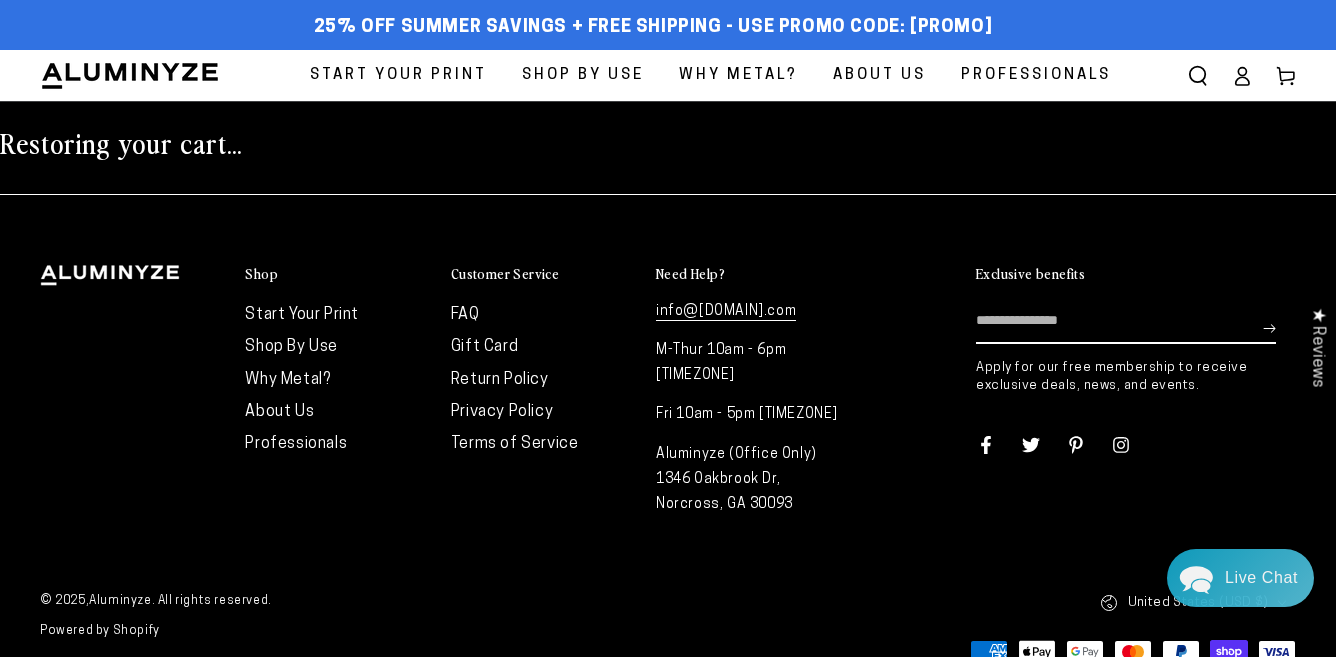 scroll, scrollTop: 0, scrollLeft: 0, axis: both 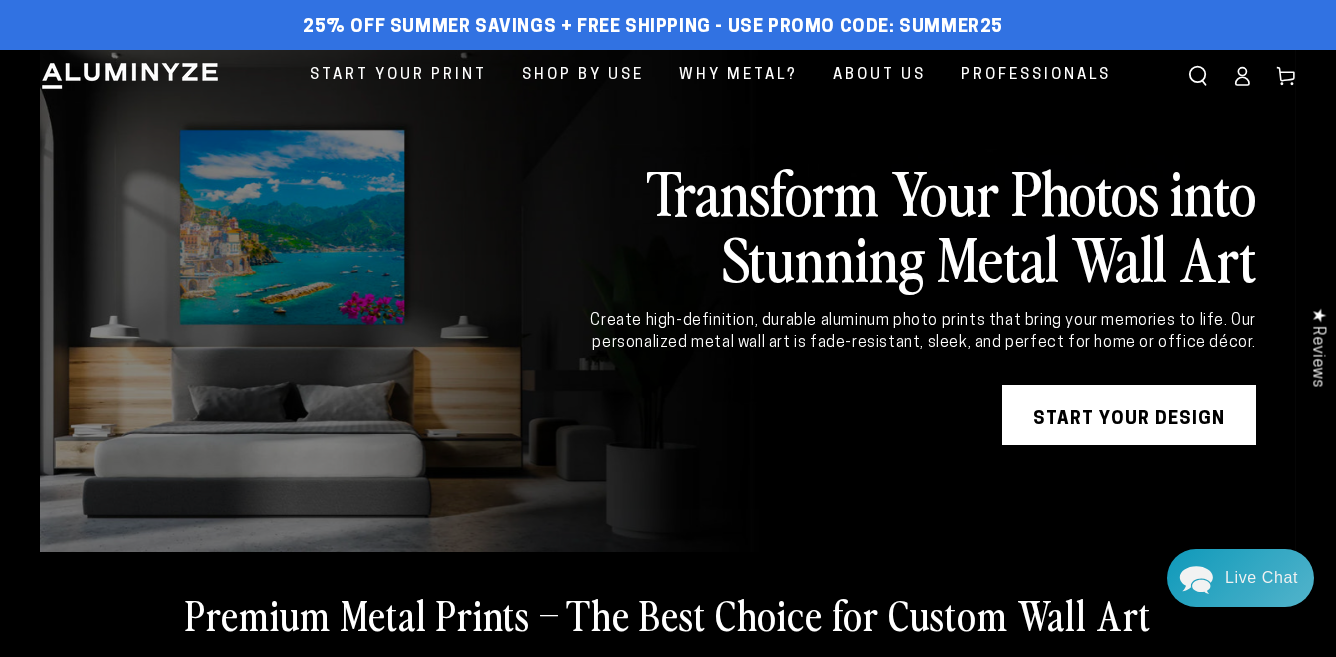 click on "START YOUR DESIGN" at bounding box center (1129, 415) 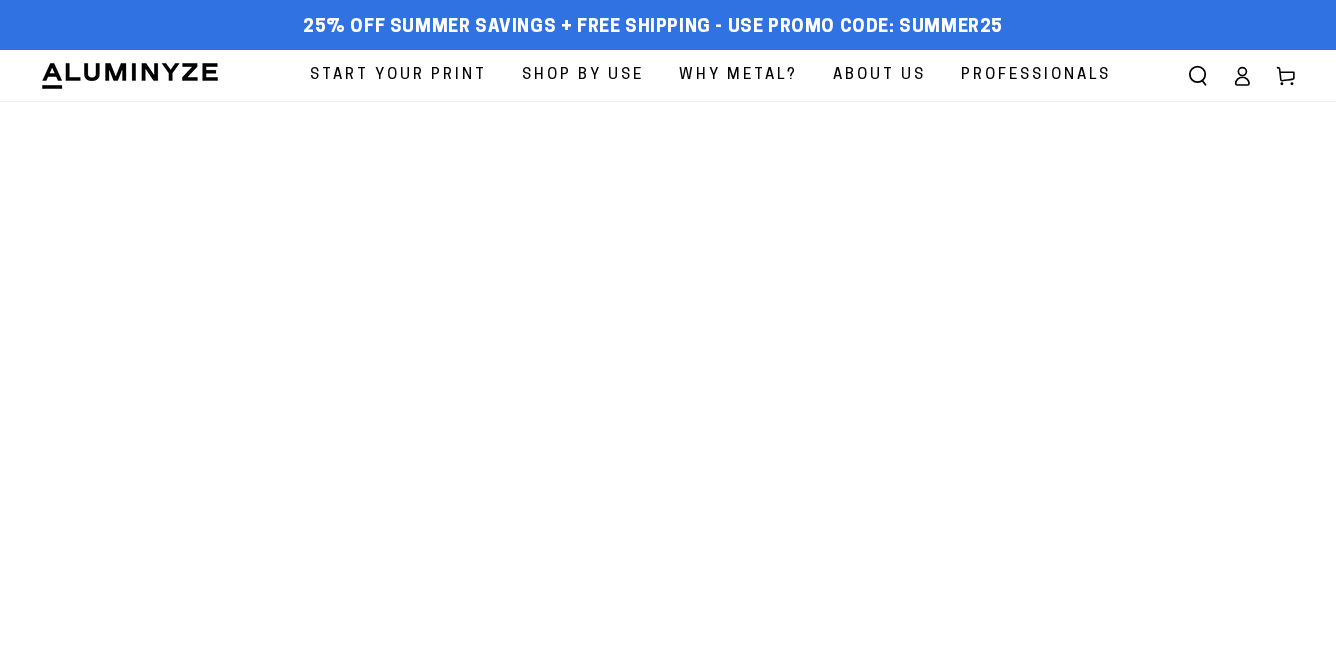 scroll, scrollTop: 0, scrollLeft: 0, axis: both 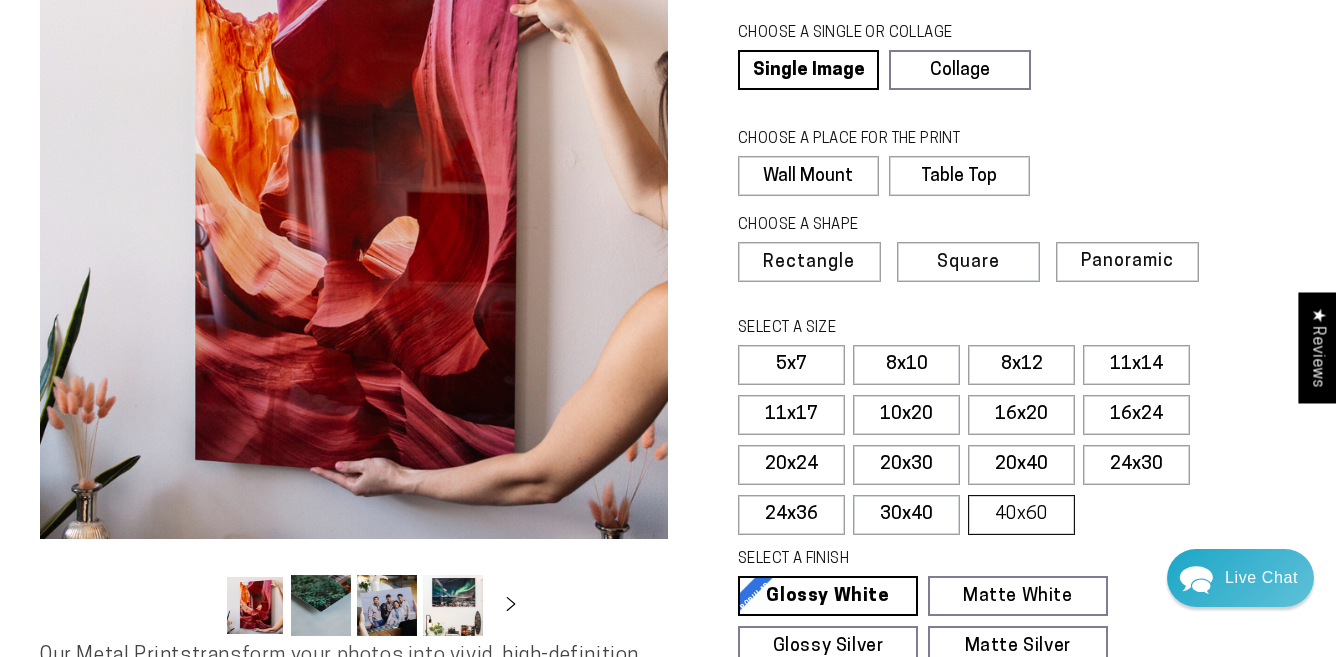 click on "40x60" at bounding box center (1021, 515) 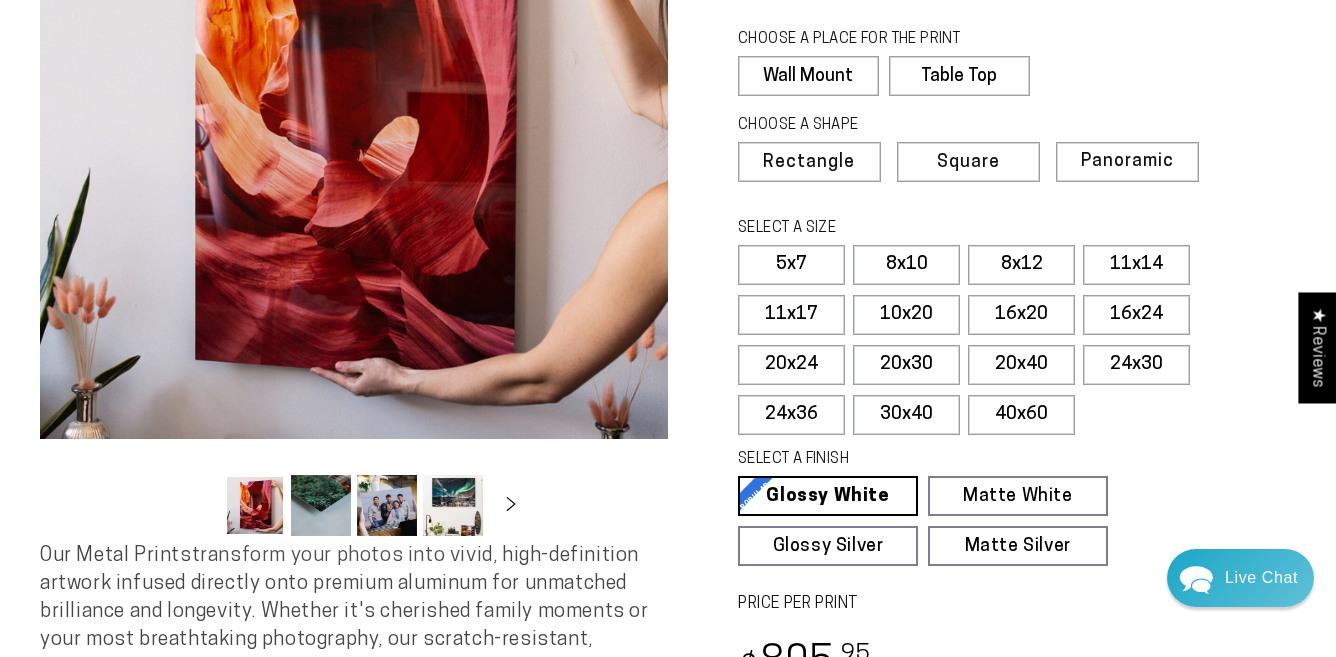scroll, scrollTop: 328, scrollLeft: 0, axis: vertical 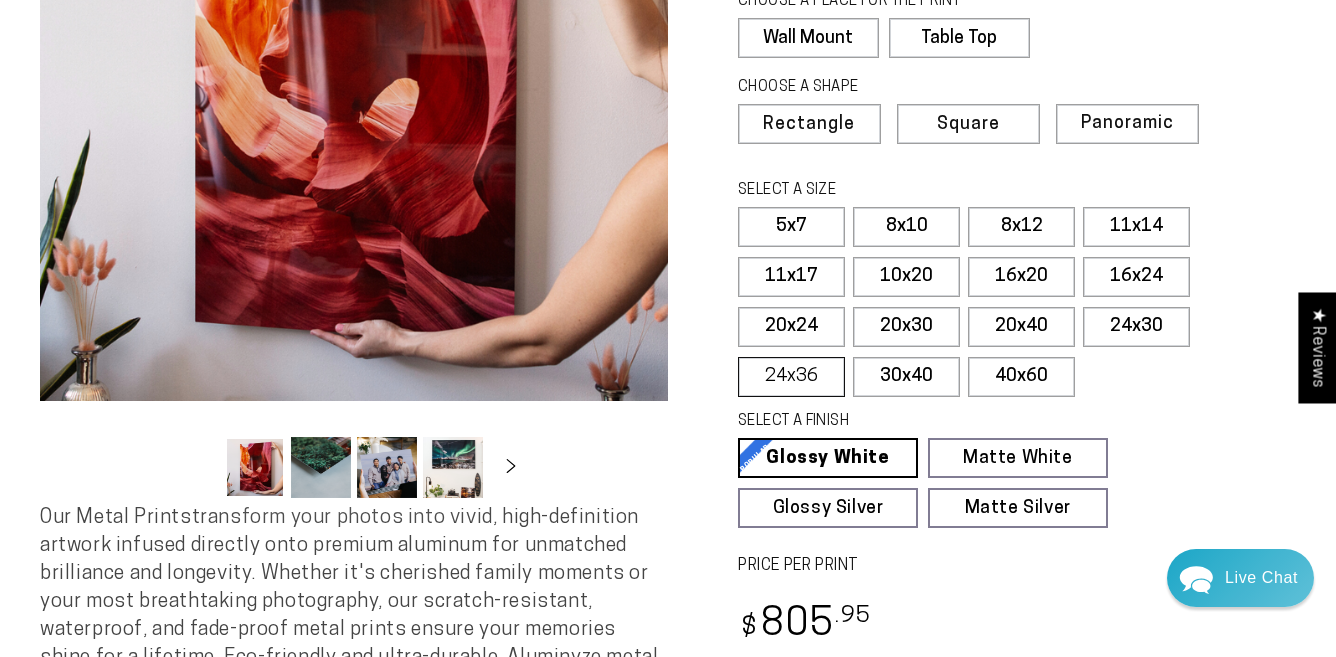 click on "24x36" at bounding box center (791, 377) 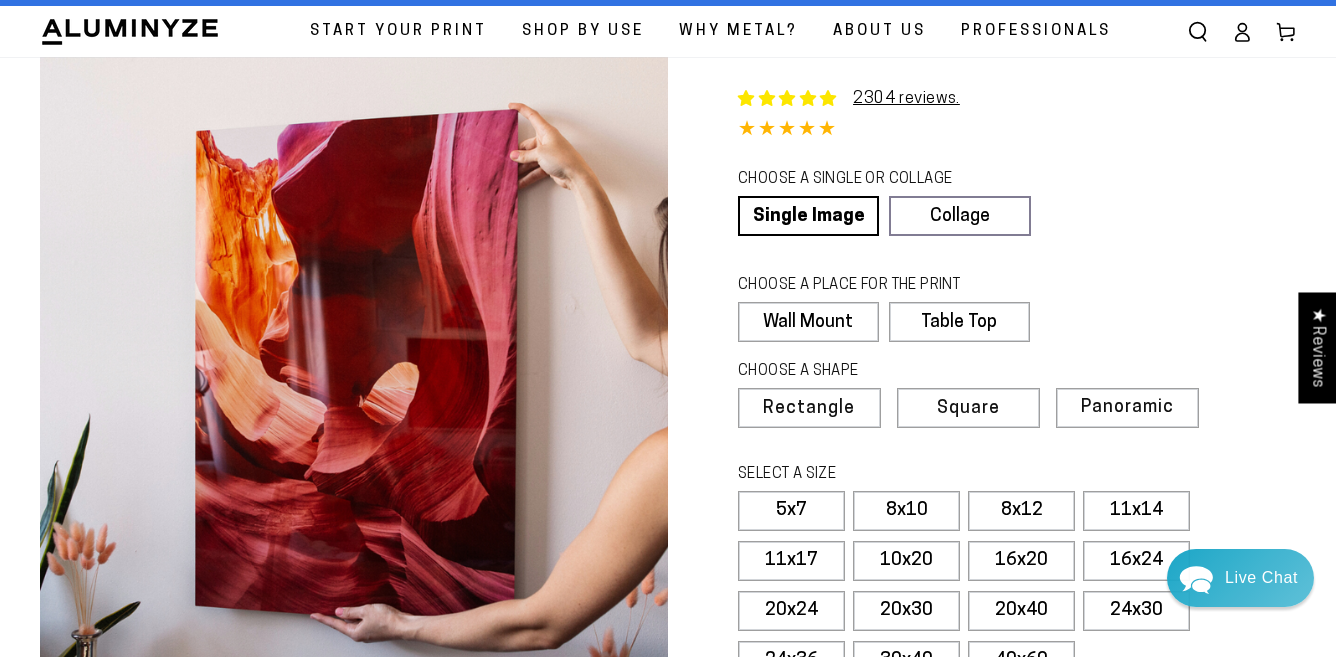 scroll, scrollTop: 26, scrollLeft: 0, axis: vertical 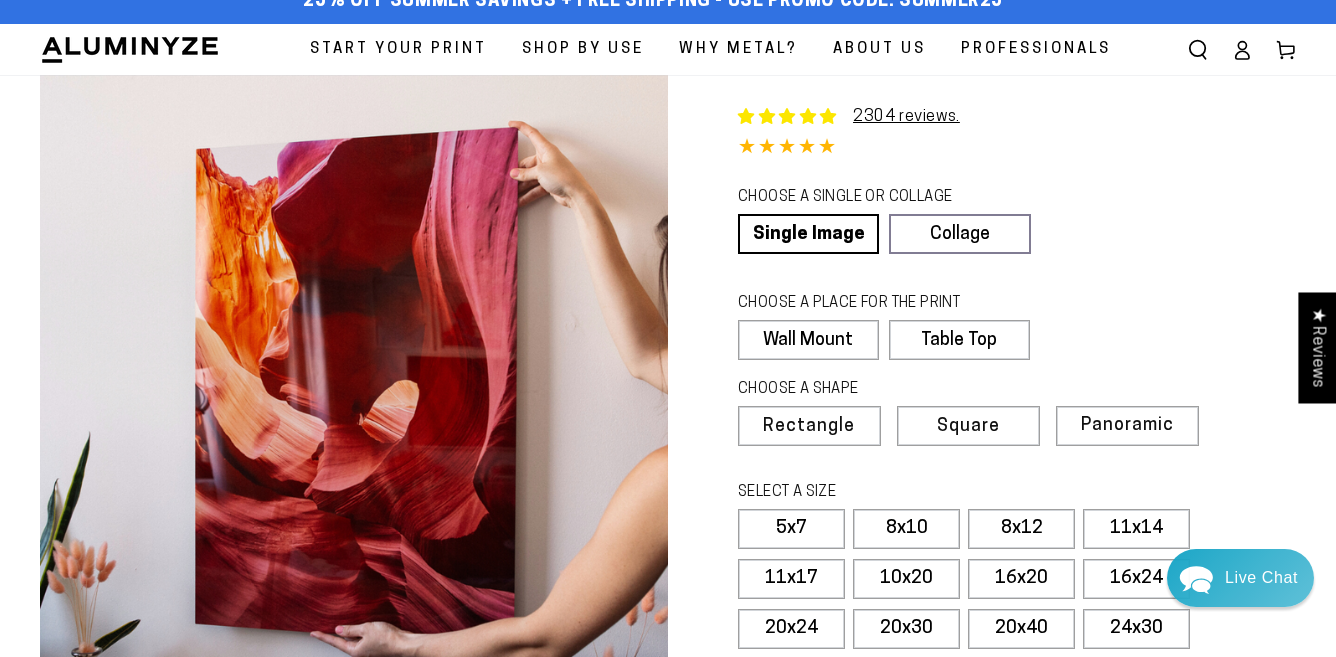 click 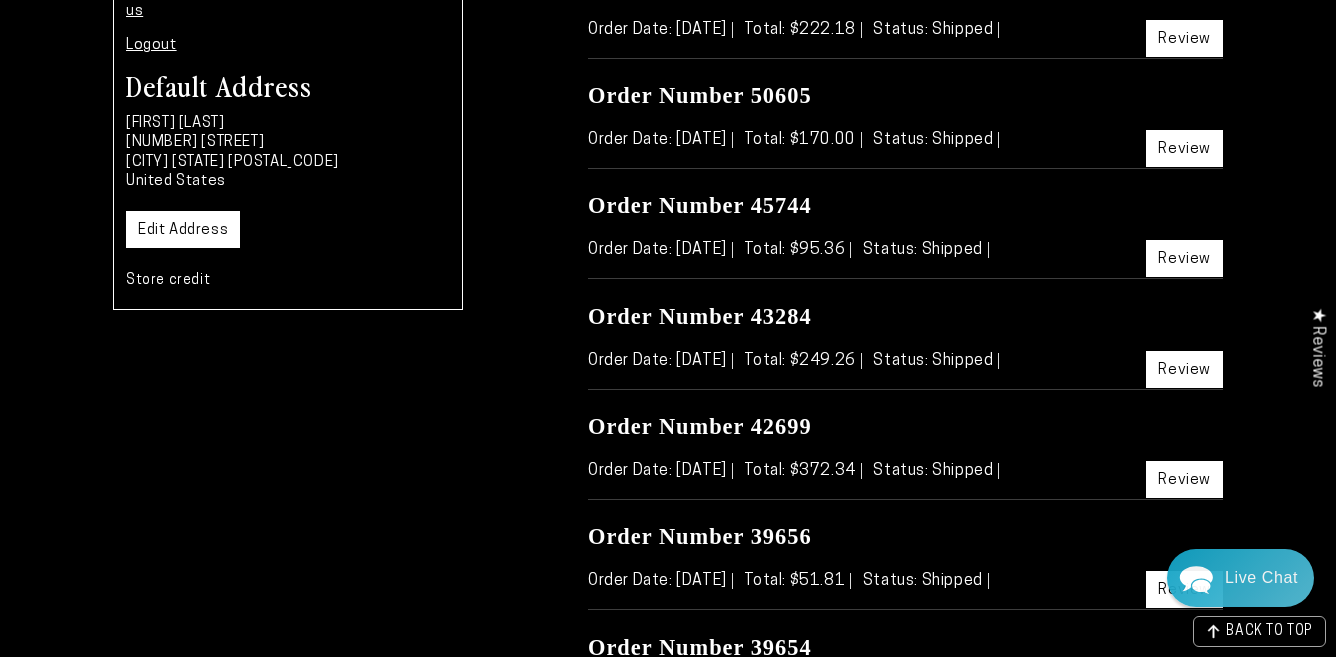 scroll, scrollTop: 412, scrollLeft: 0, axis: vertical 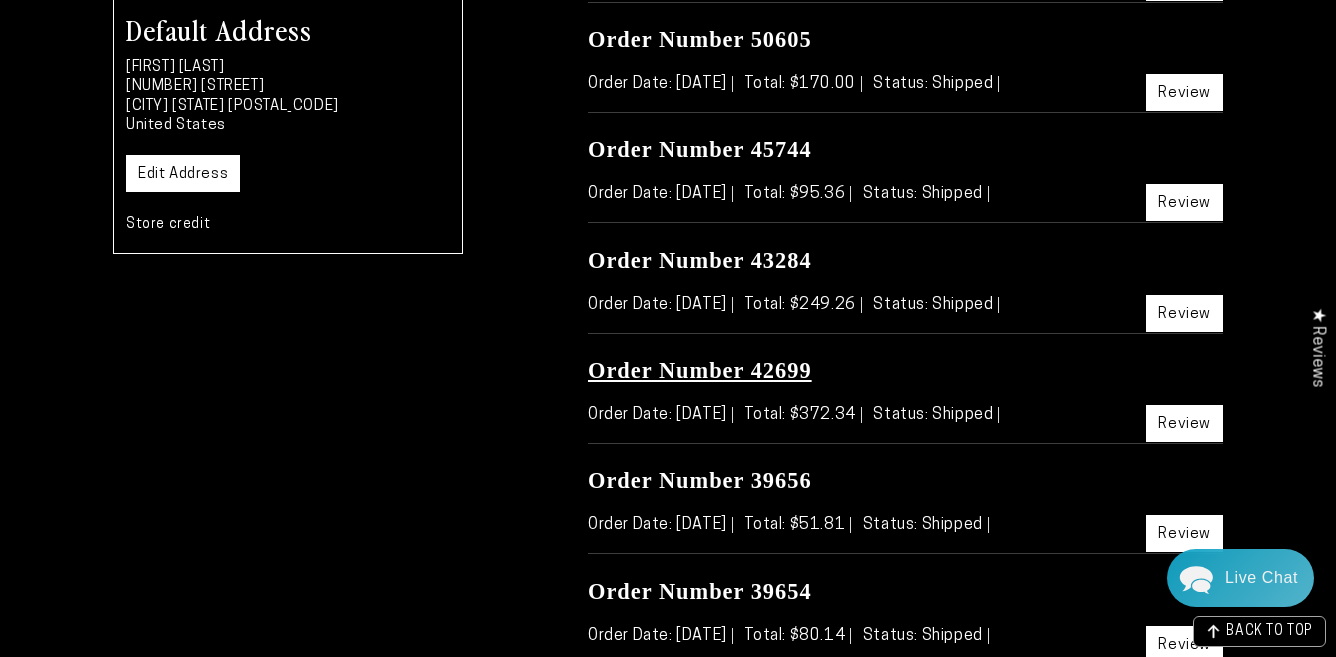 click on "Order Number 42699" at bounding box center [700, 370] 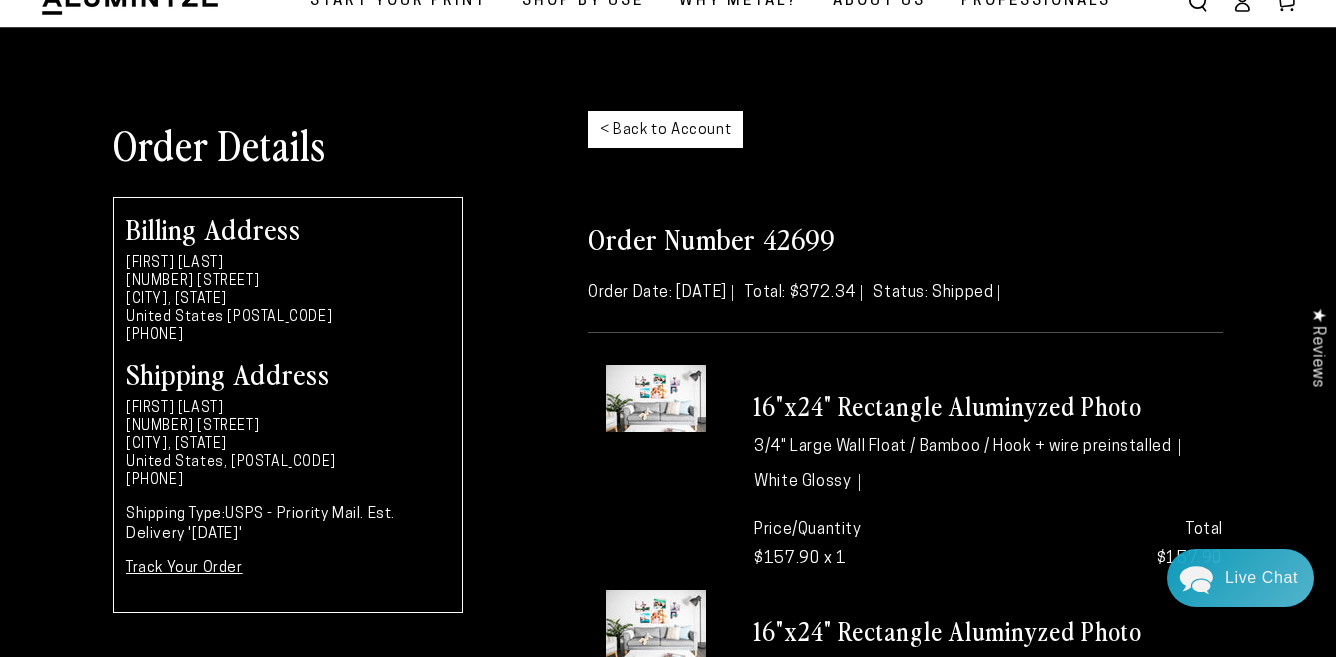 scroll, scrollTop: 0, scrollLeft: 0, axis: both 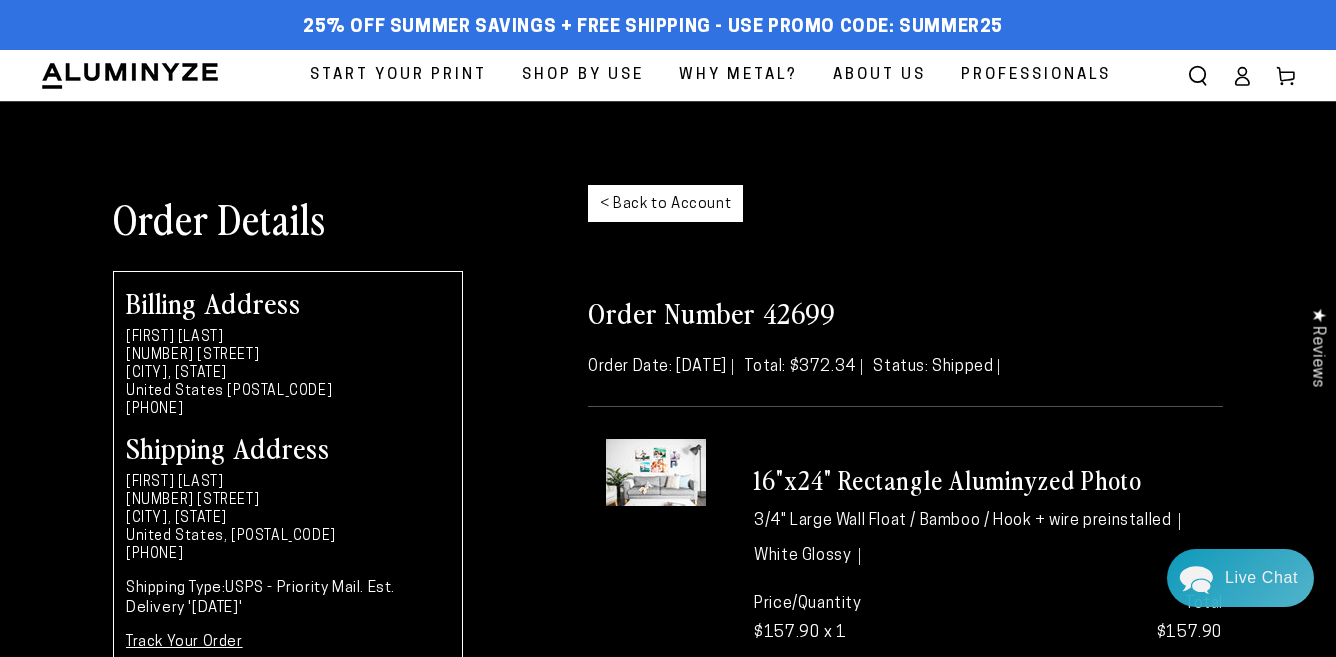 click on "< Back to Account" at bounding box center (665, 203) 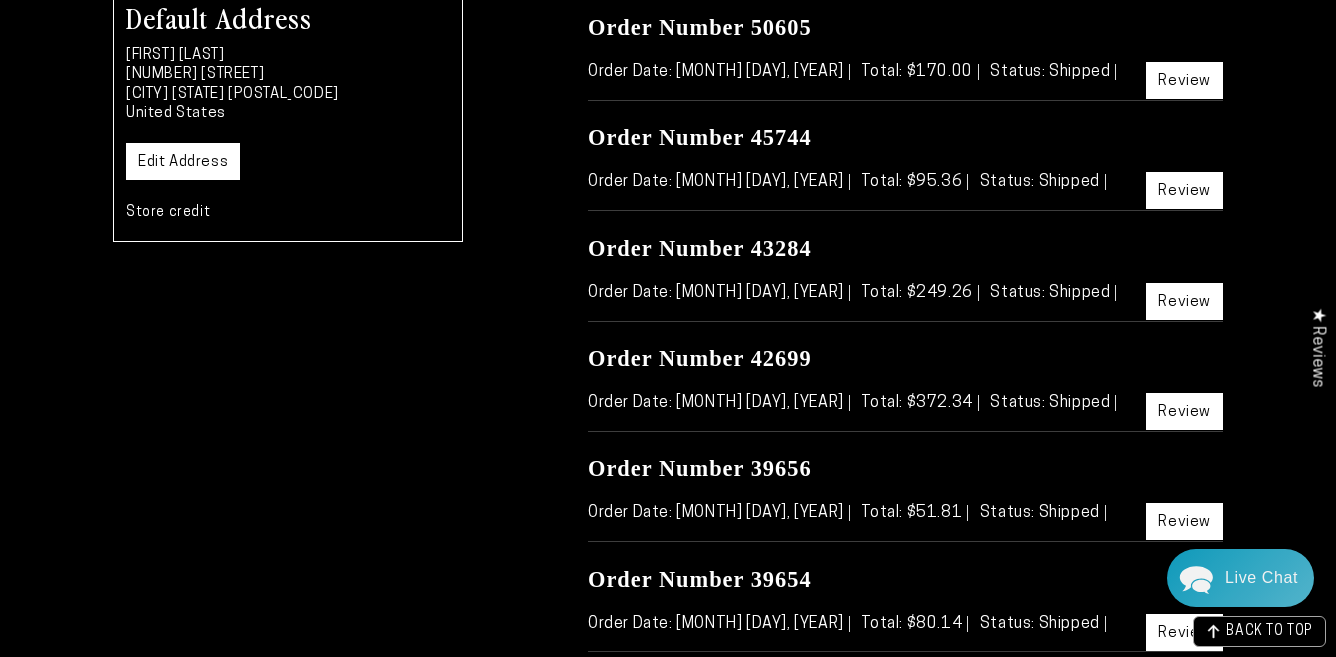 scroll, scrollTop: 425, scrollLeft: 0, axis: vertical 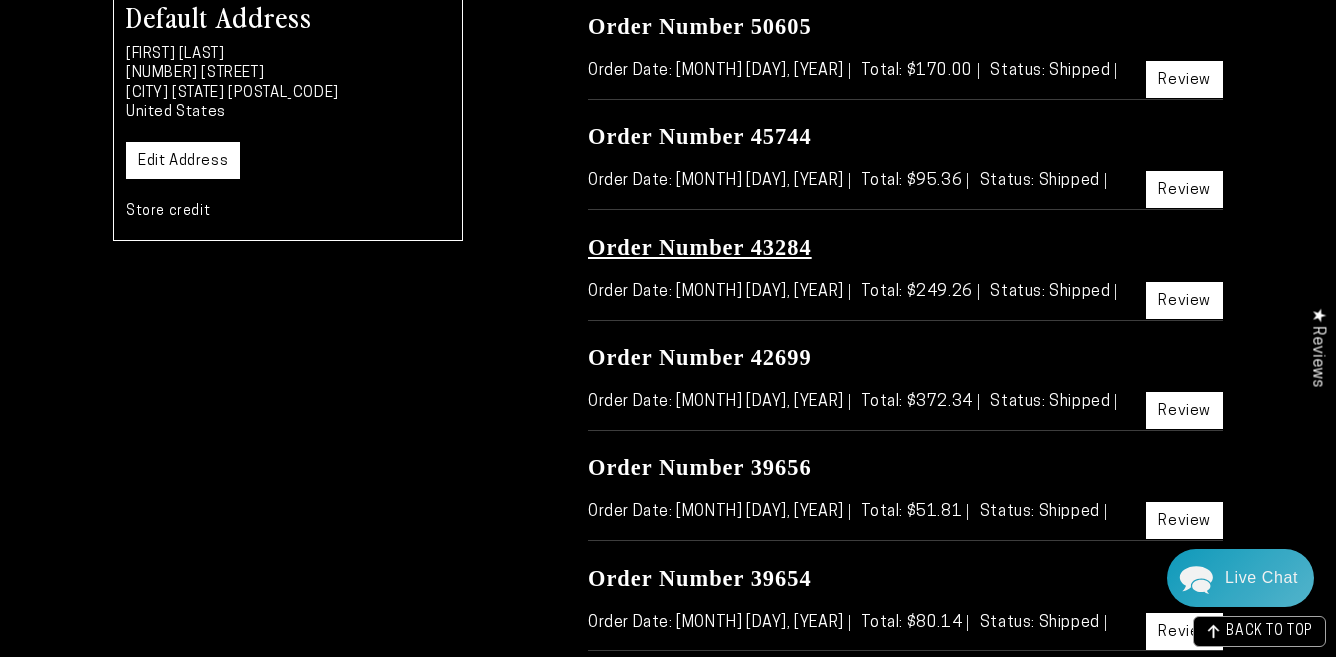 click on "Order Number 43284" at bounding box center (700, 247) 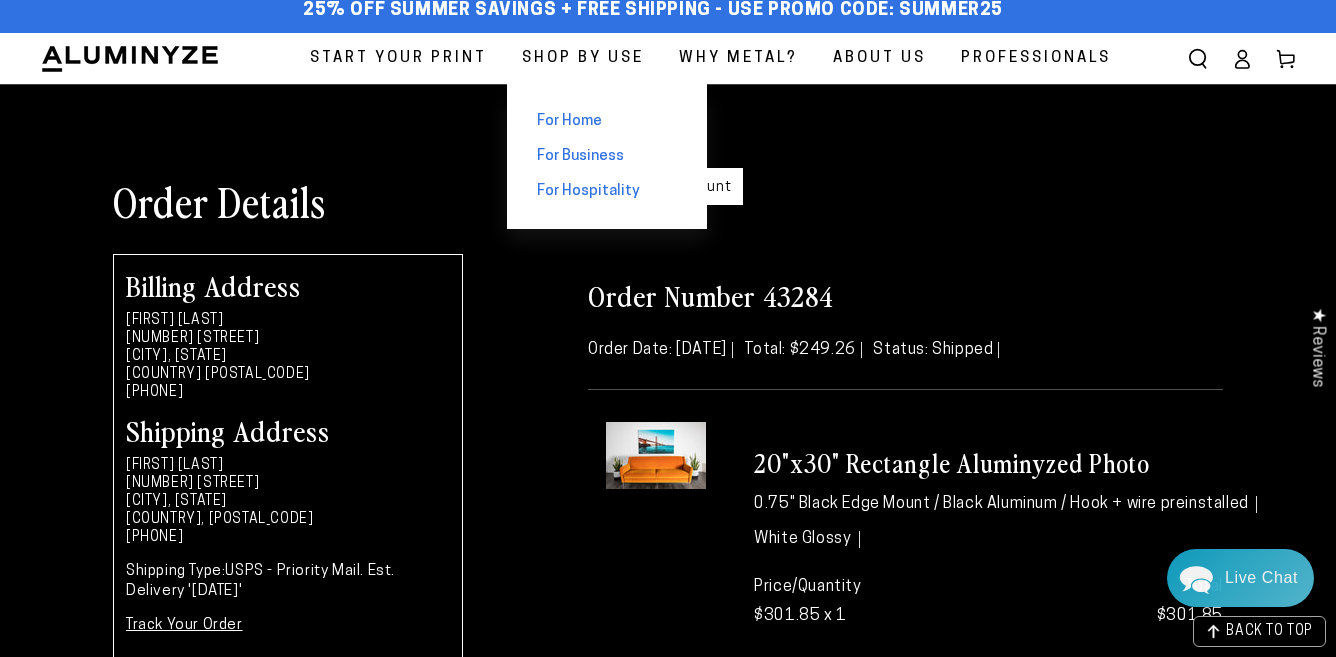 scroll, scrollTop: 0, scrollLeft: 0, axis: both 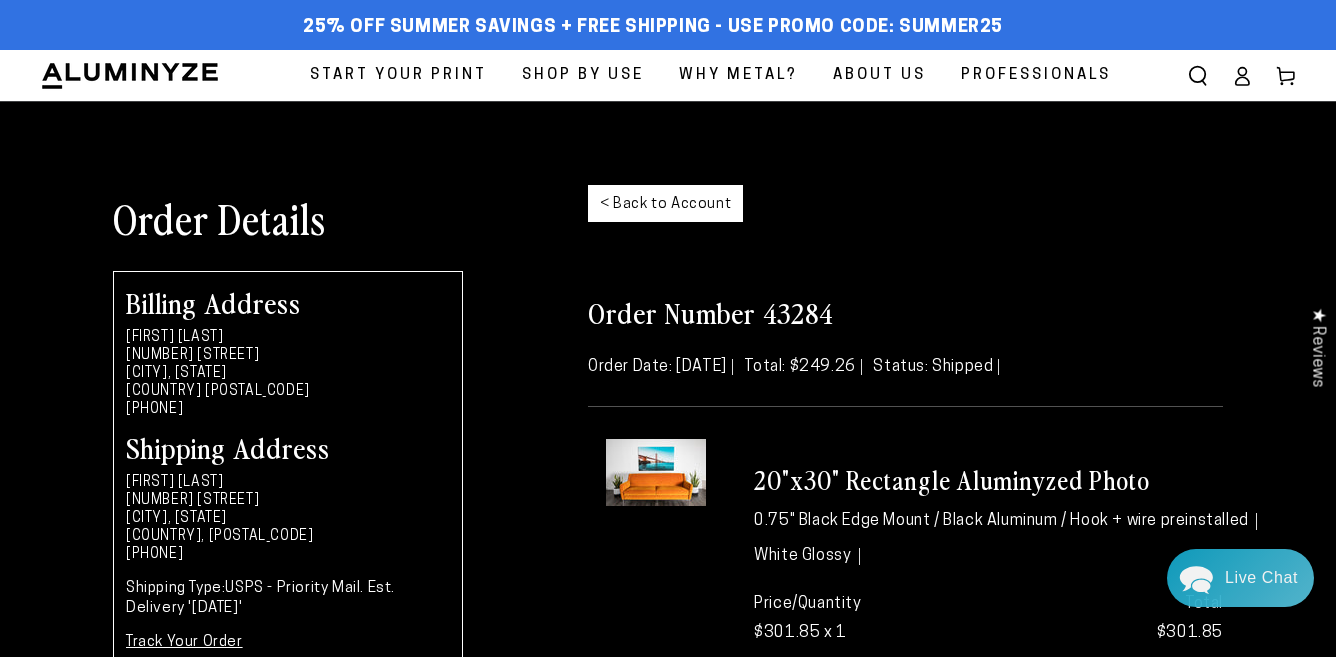 click on "Start Your Print" at bounding box center (398, 75) 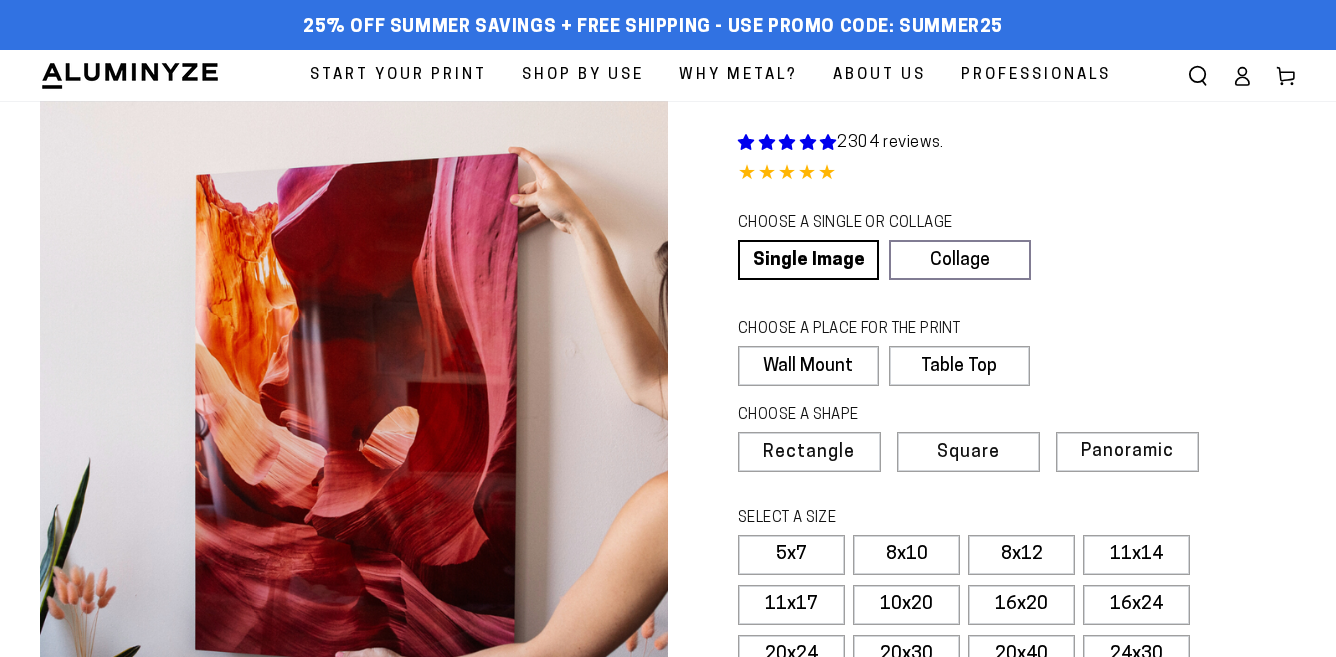 scroll, scrollTop: 0, scrollLeft: 0, axis: both 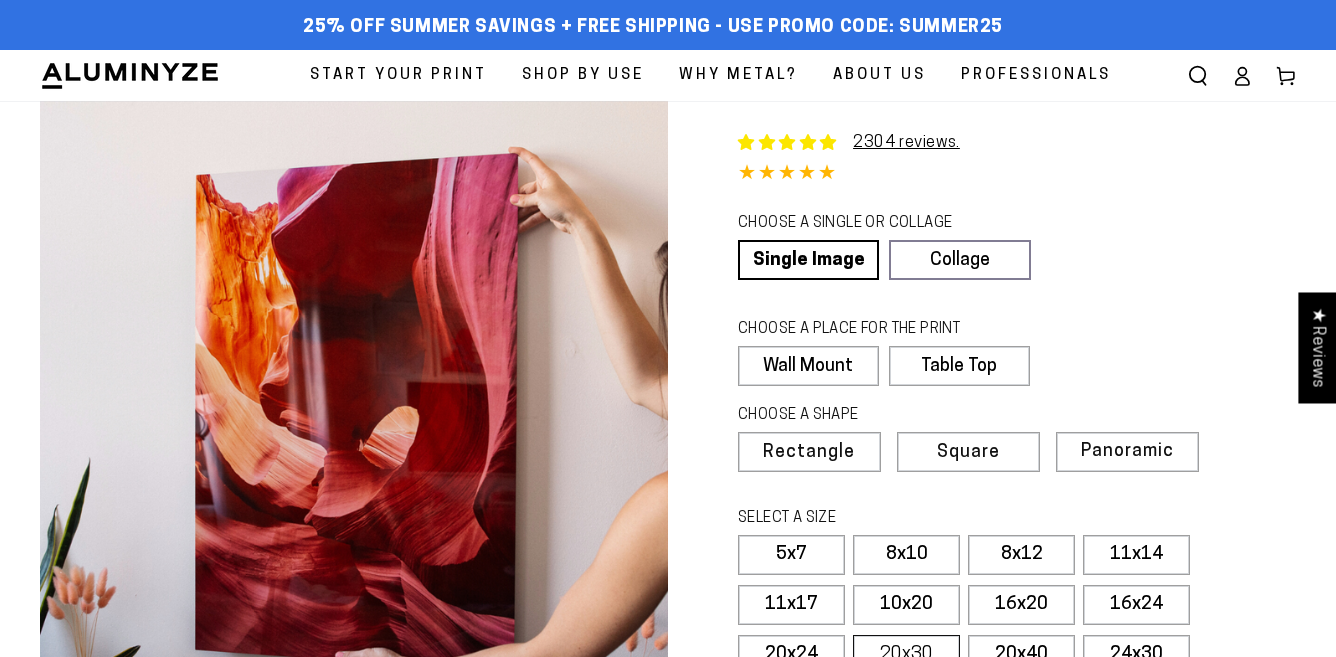 click on "20x30" at bounding box center (906, 655) 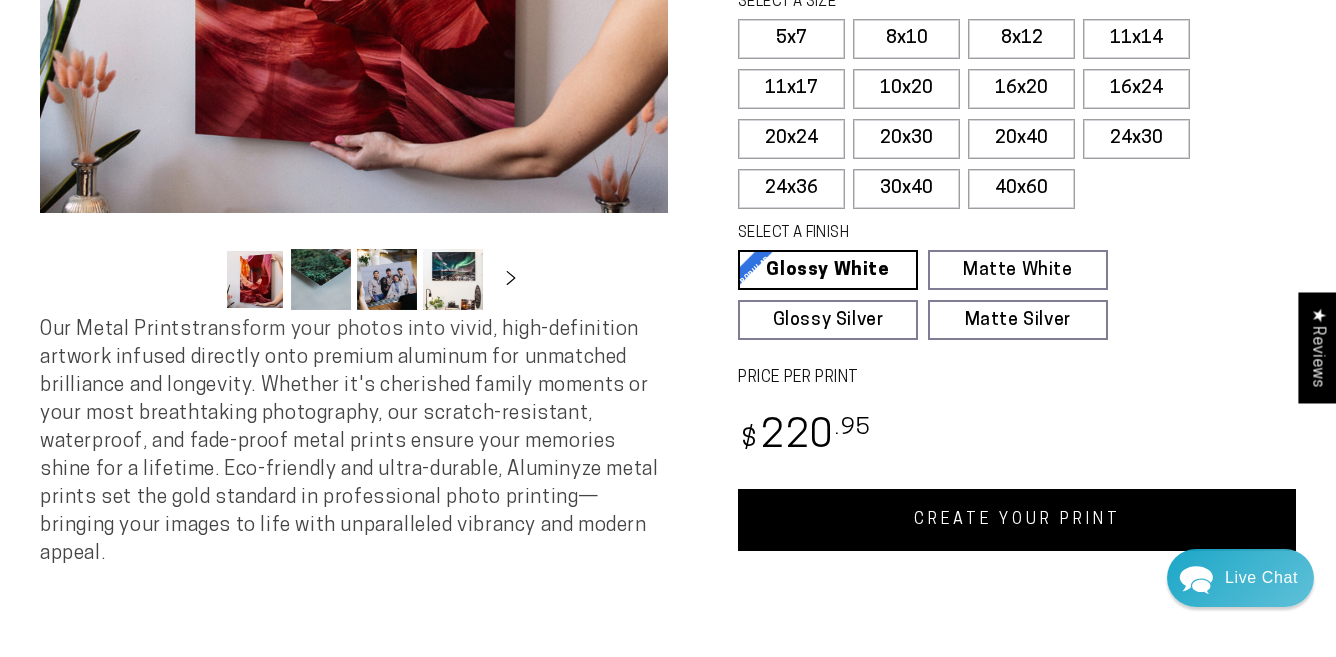 scroll, scrollTop: 537, scrollLeft: 0, axis: vertical 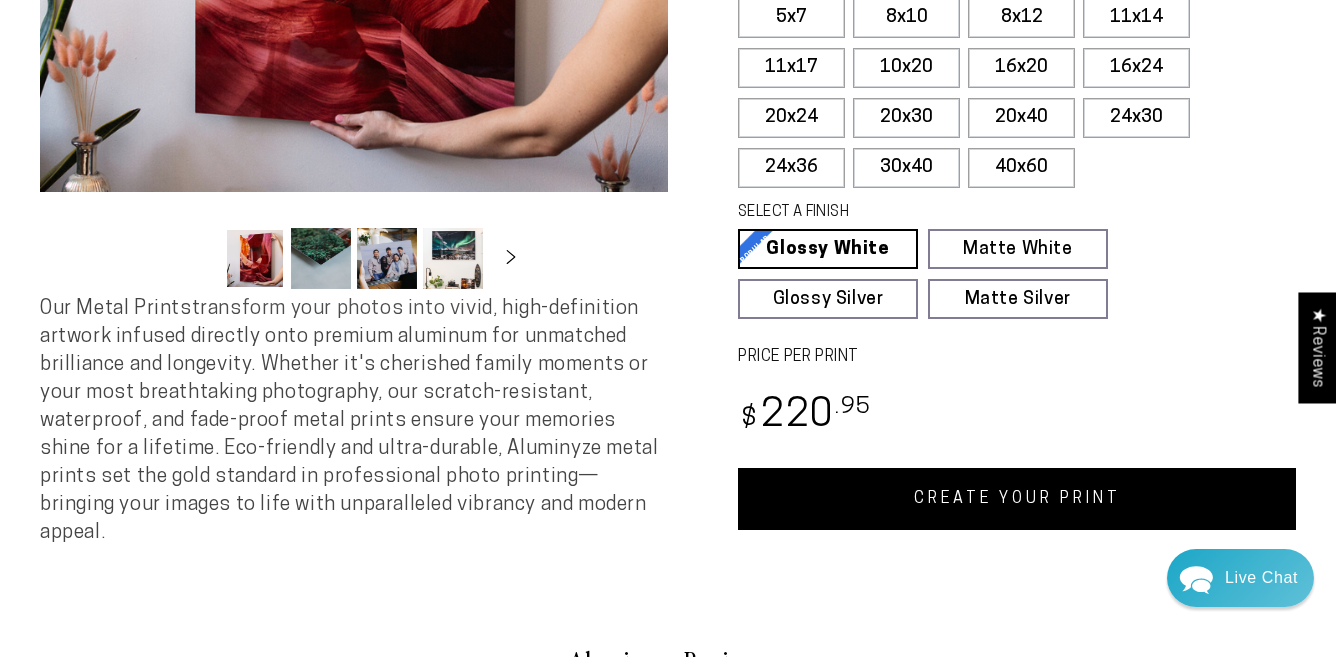 click on "CREATE YOUR PRINT" at bounding box center [1017, 499] 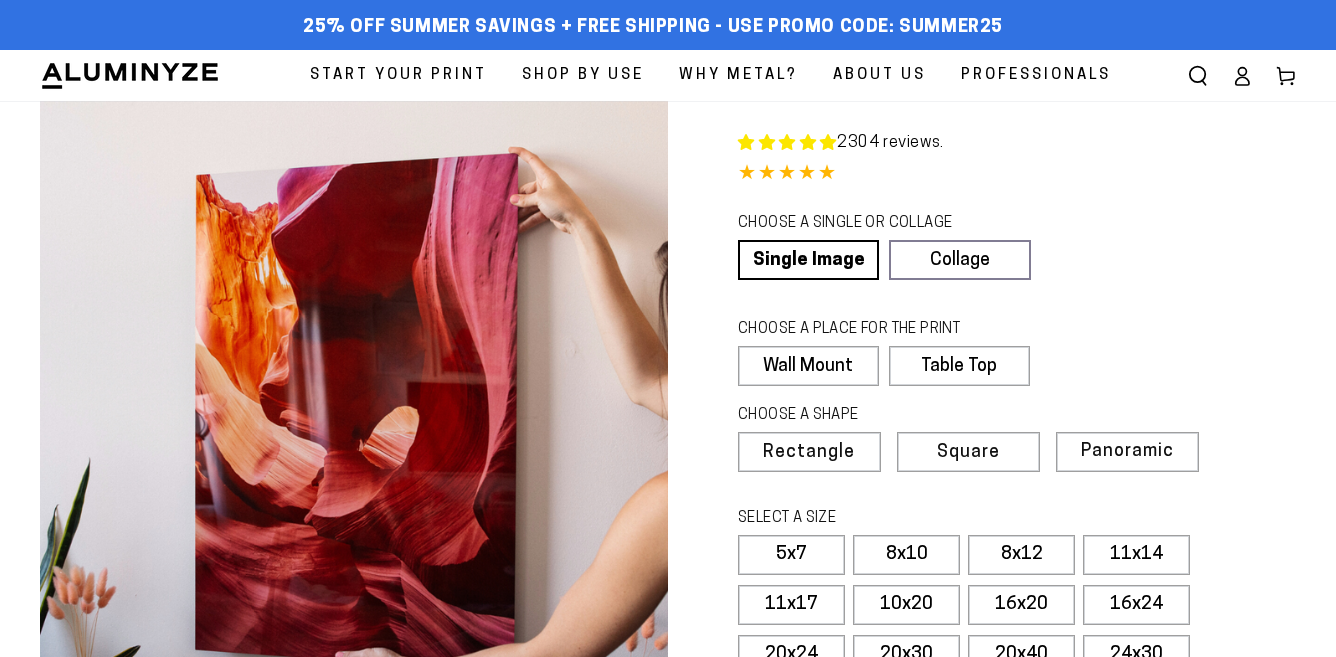 scroll, scrollTop: 537, scrollLeft: 0, axis: vertical 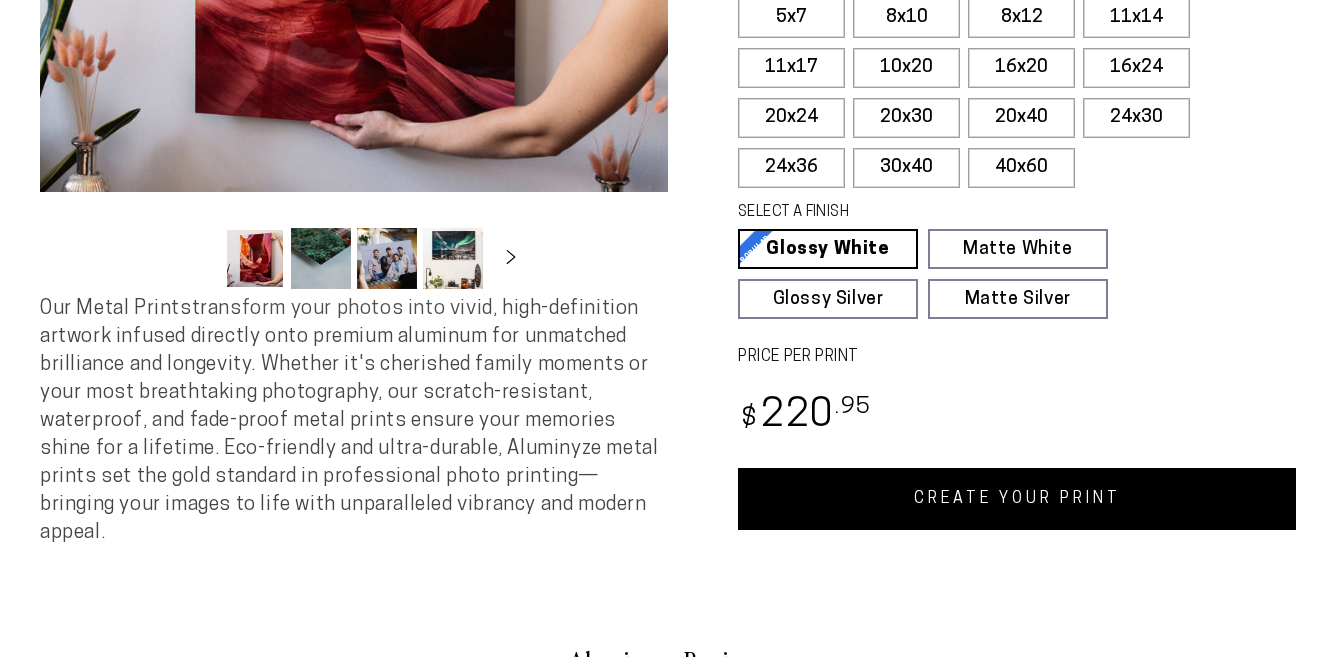 select on "**********" 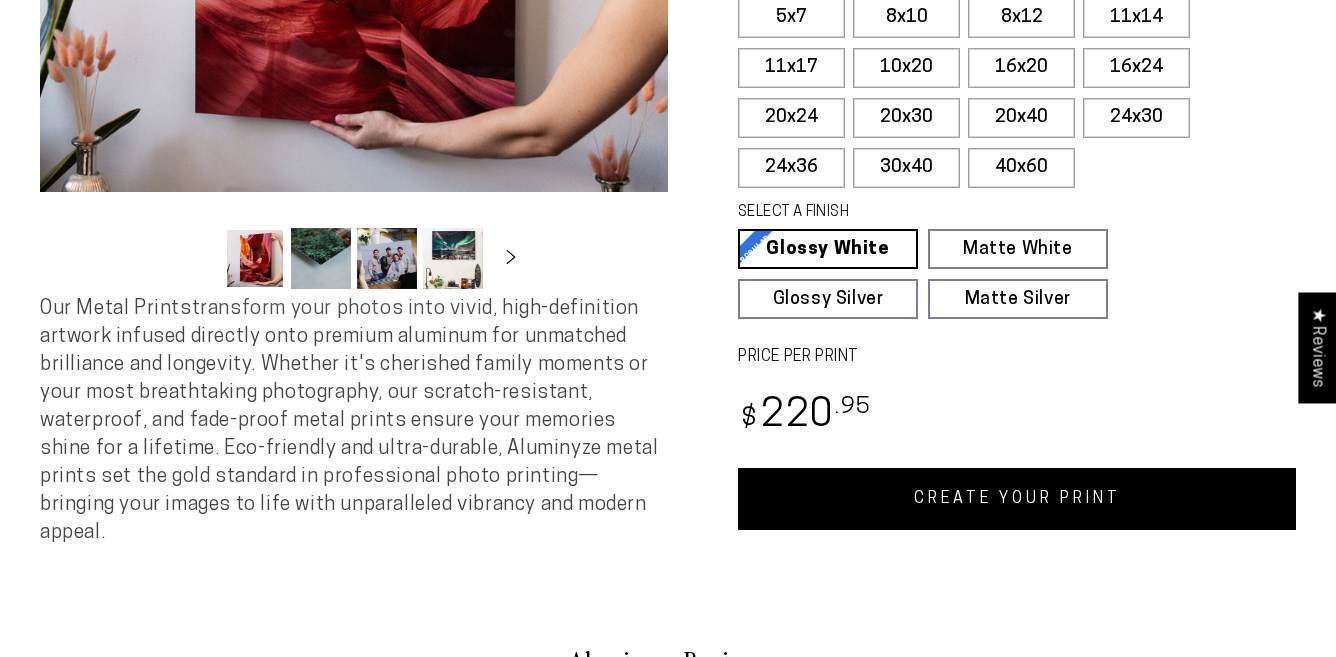 scroll, scrollTop: 0, scrollLeft: 0, axis: both 